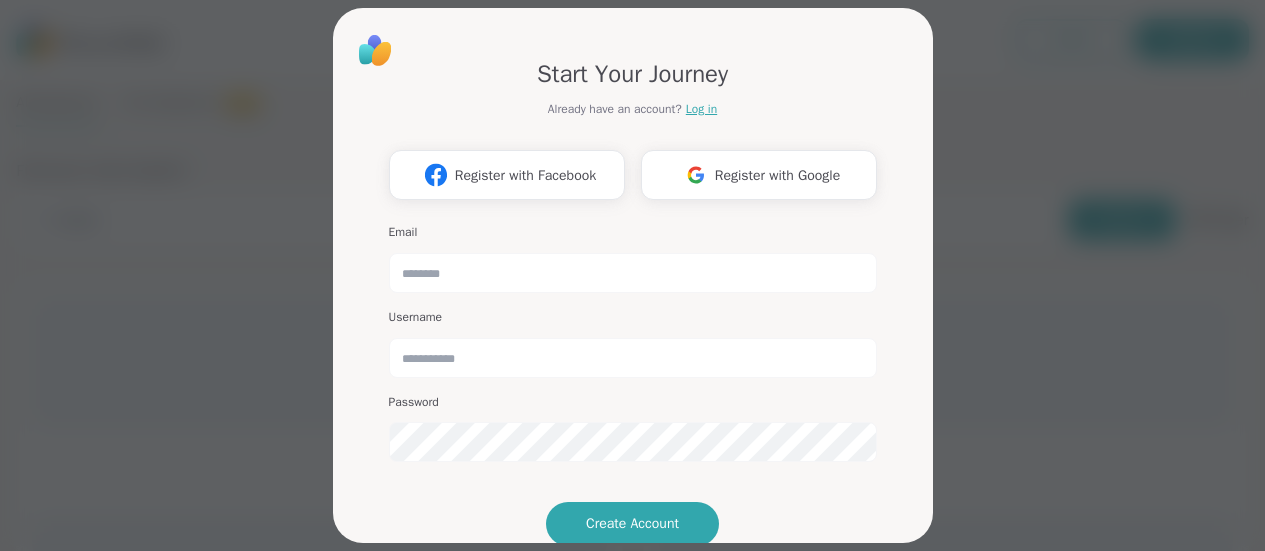 scroll, scrollTop: 0, scrollLeft: 0, axis: both 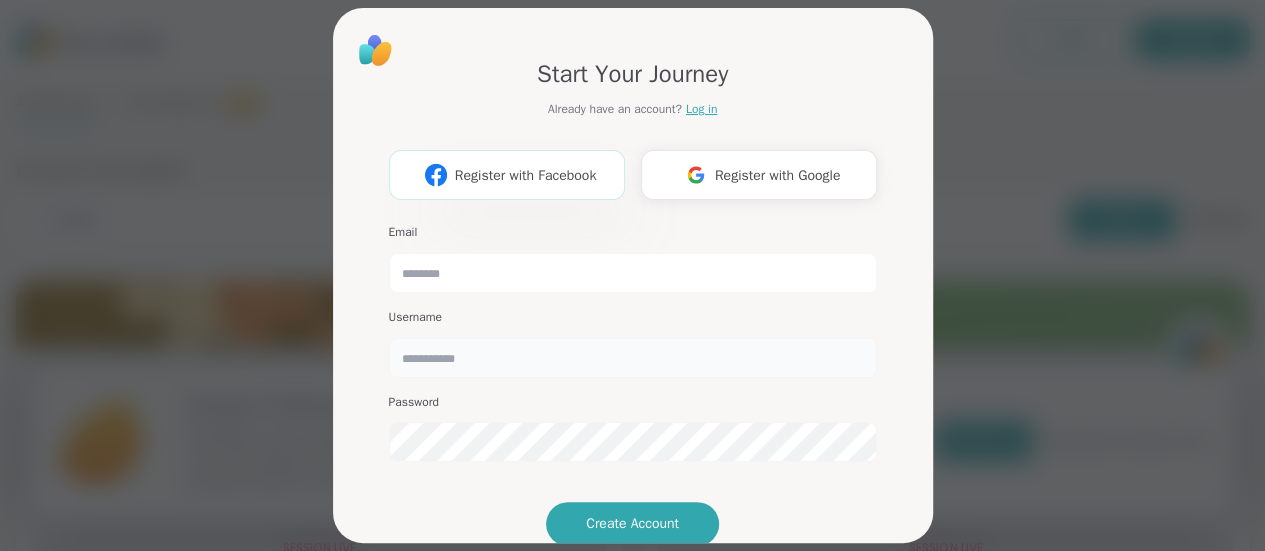 type on "******" 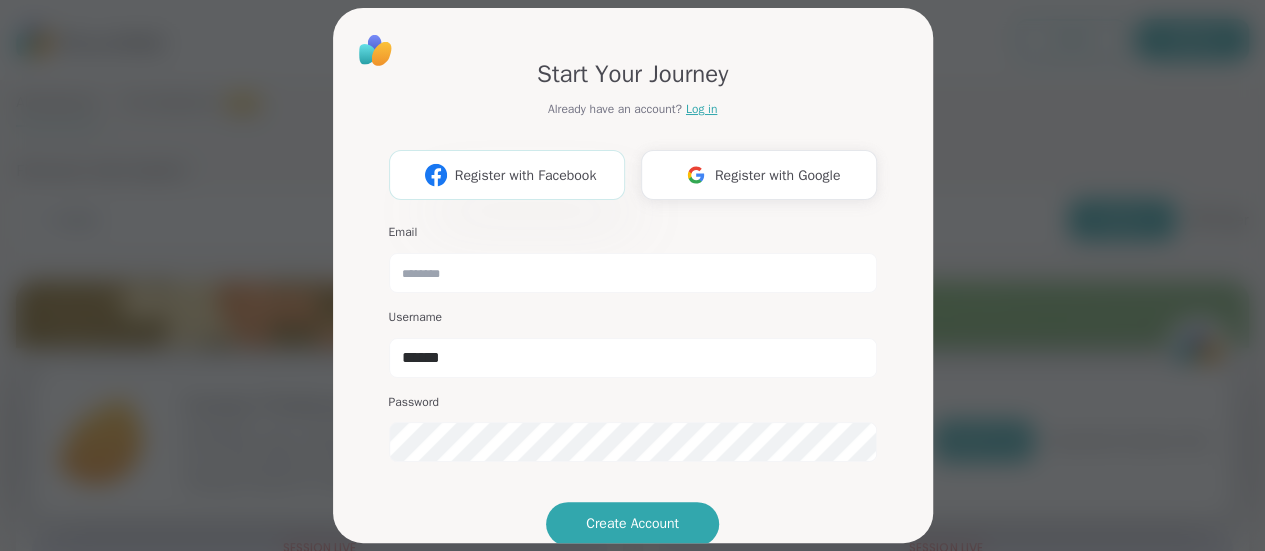 click on "Register with Facebook" at bounding box center (507, 175) 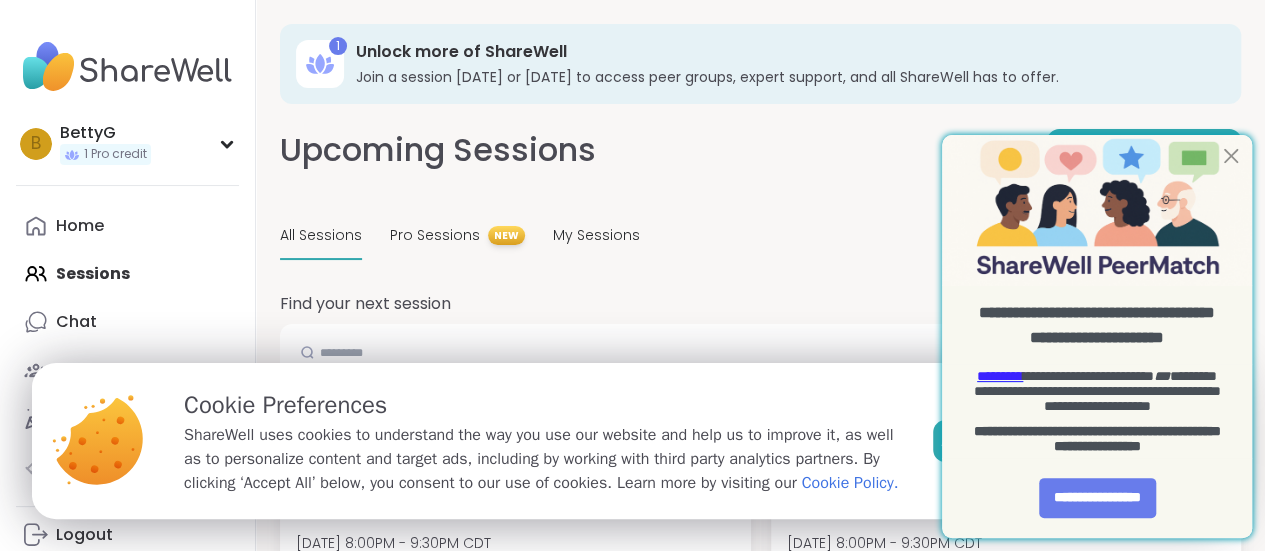 scroll, scrollTop: 0, scrollLeft: 0, axis: both 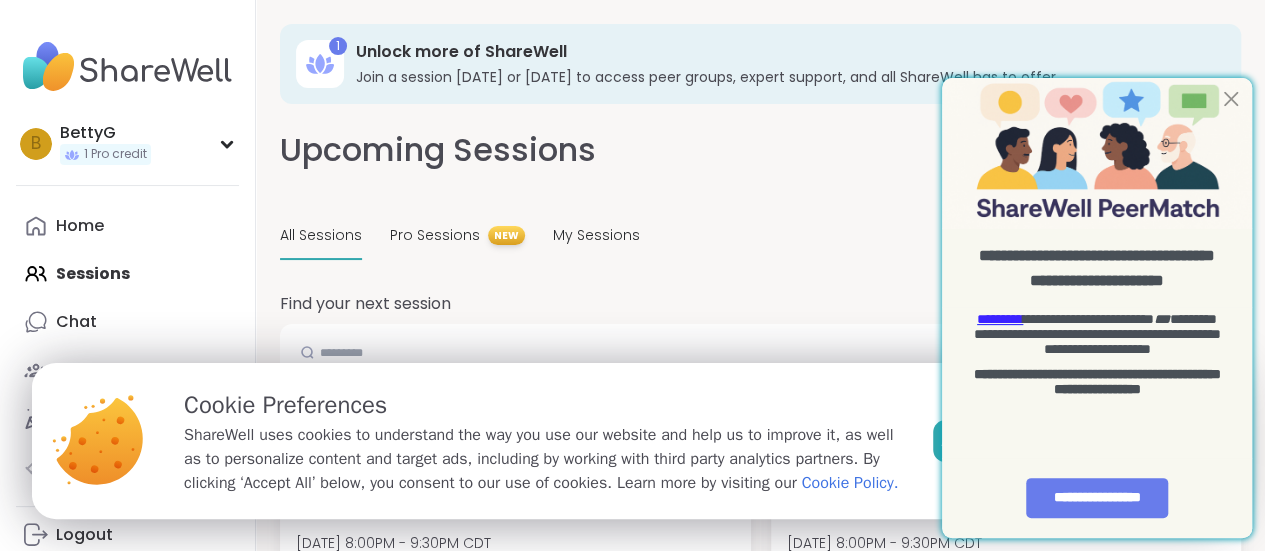 click at bounding box center (1097, 153) 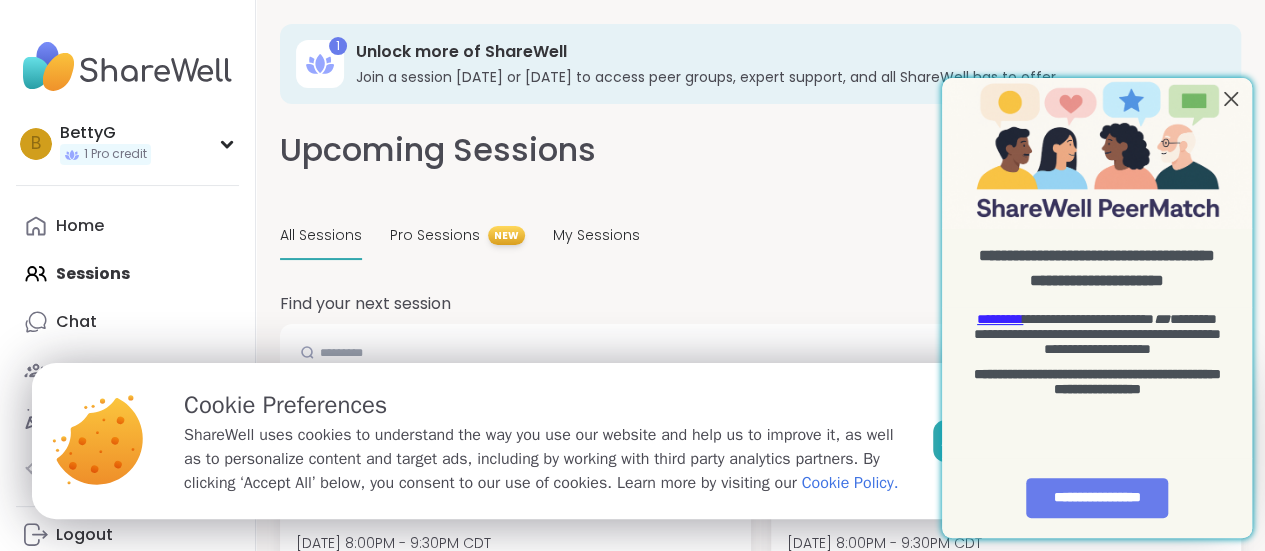 click at bounding box center (1231, 98) 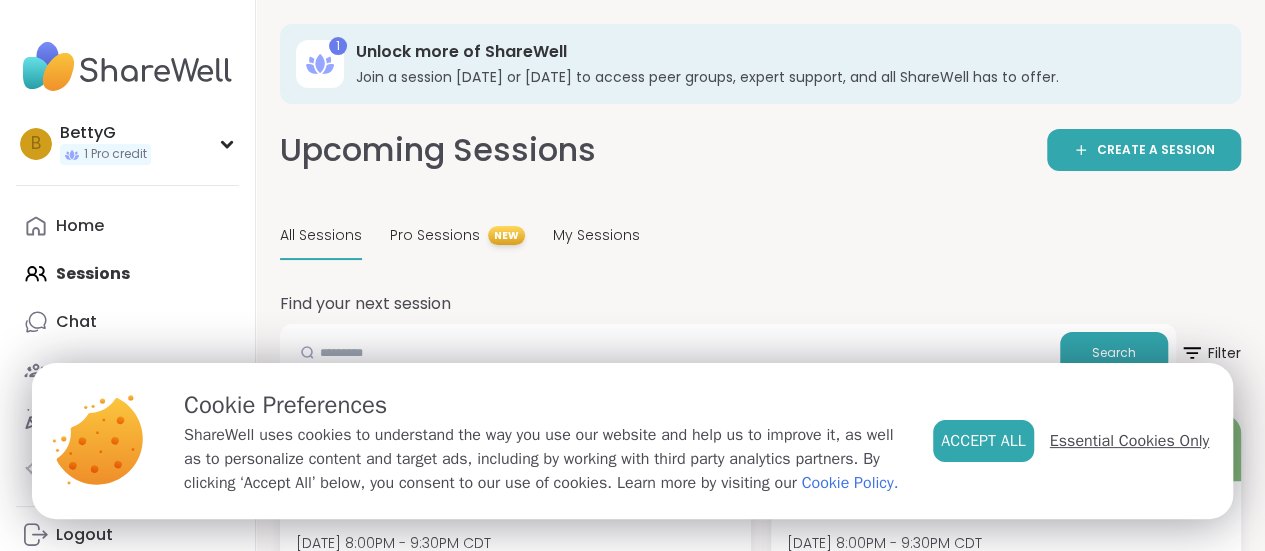 click on "Essential Cookies Only" at bounding box center (1129, 441) 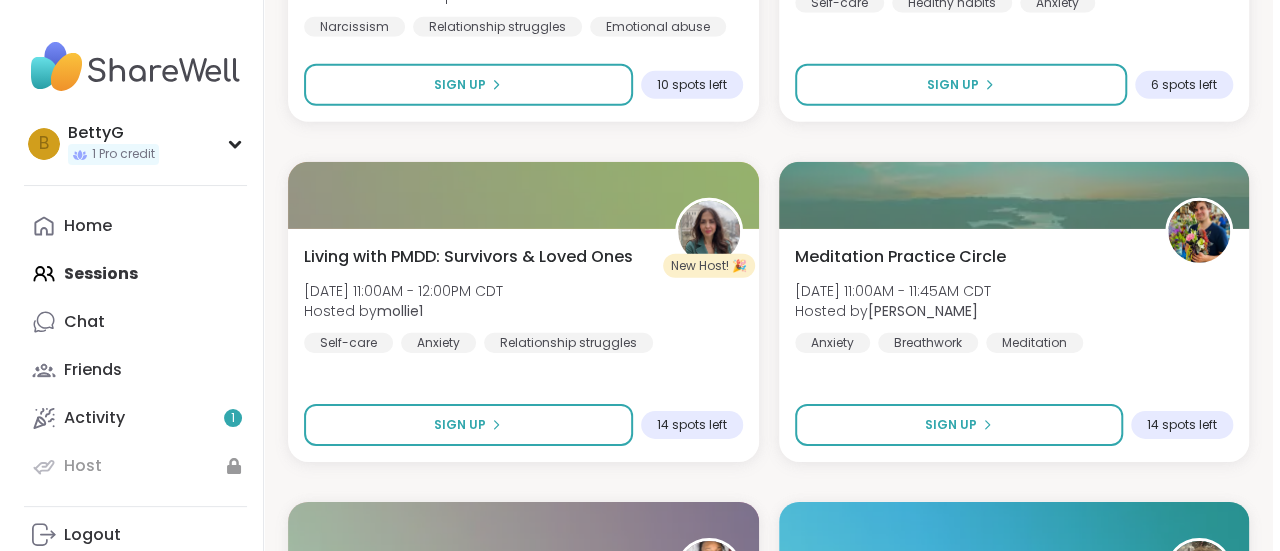 scroll, scrollTop: 2971, scrollLeft: 0, axis: vertical 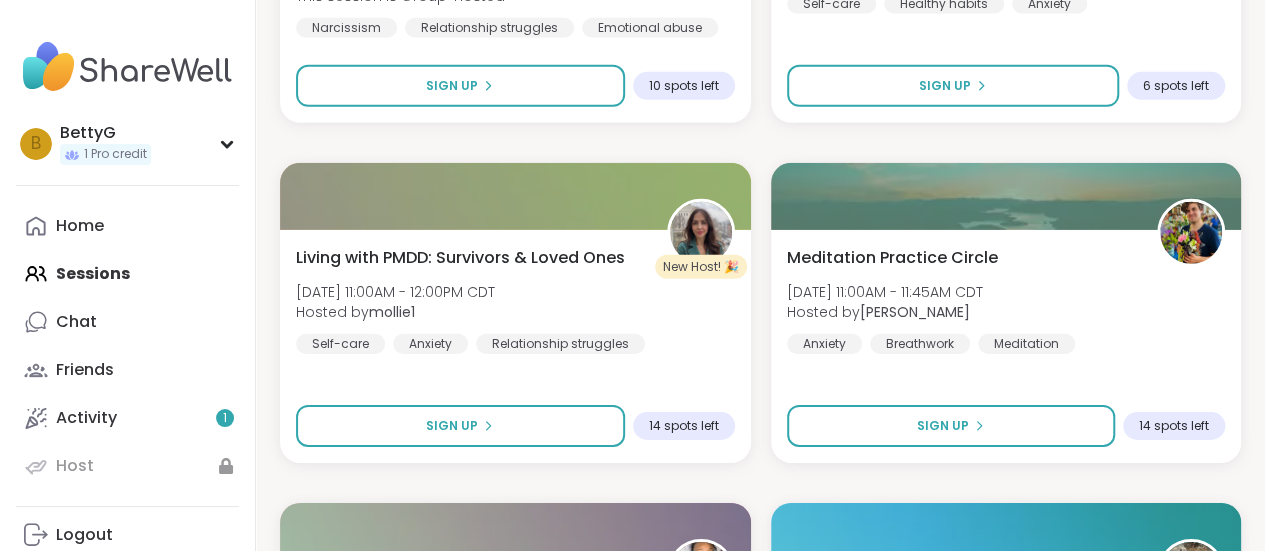 click on "14 spots left" at bounding box center [1174, 426] 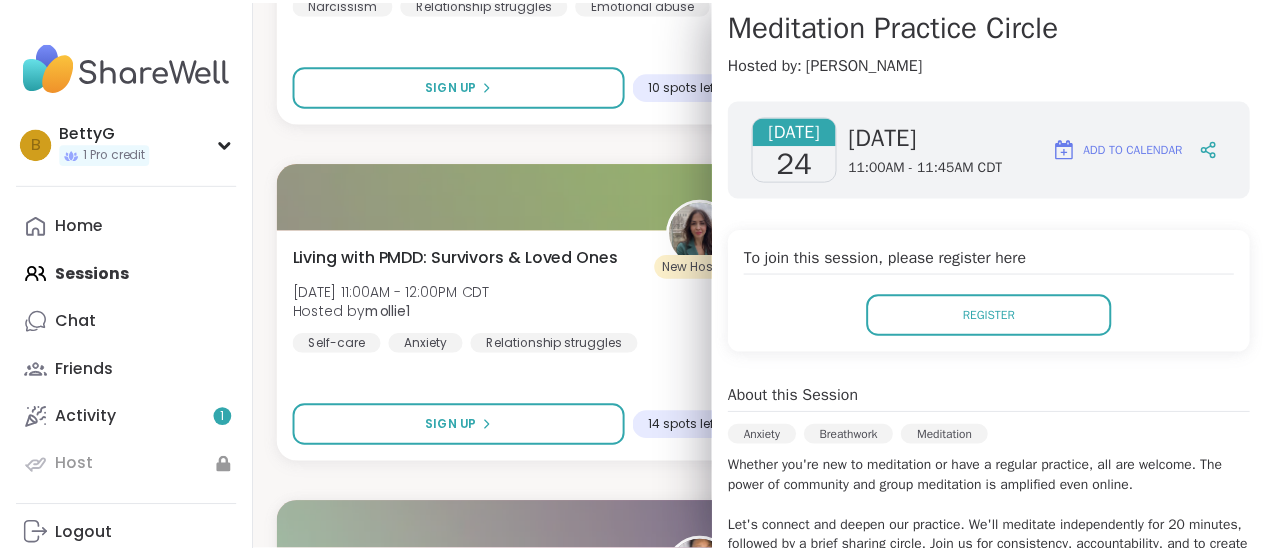 scroll, scrollTop: 0, scrollLeft: 0, axis: both 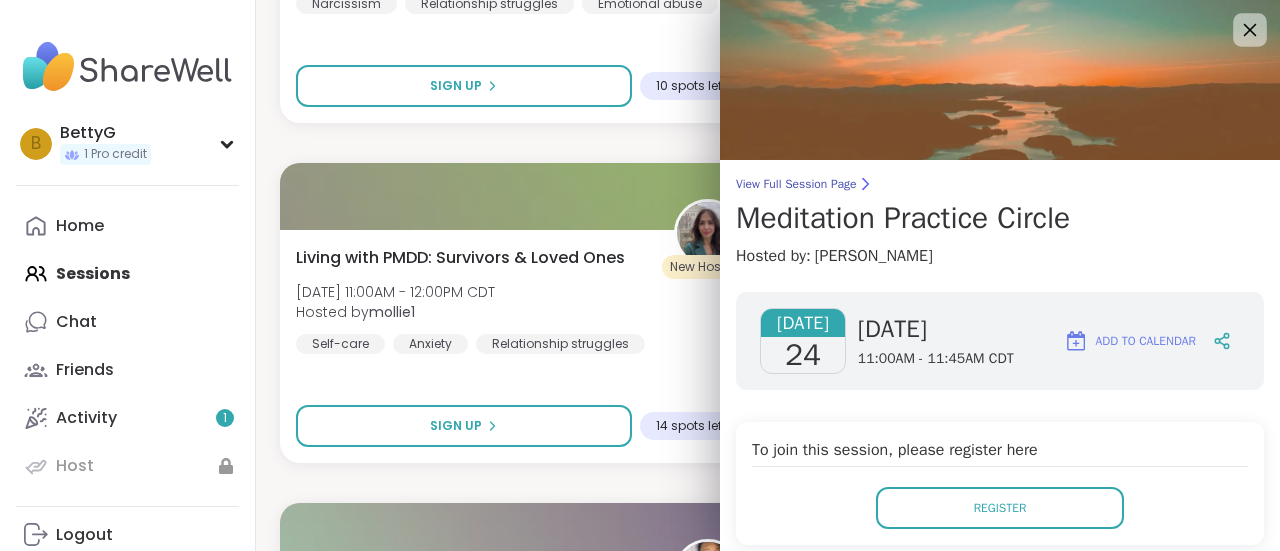 click at bounding box center [1250, 30] 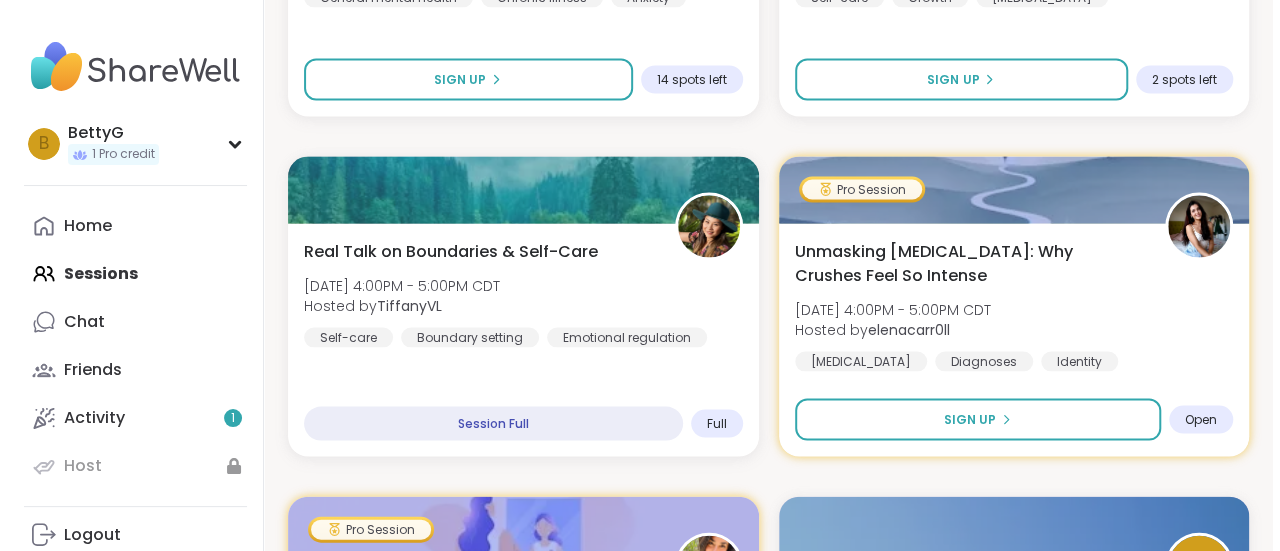 scroll, scrollTop: 5696, scrollLeft: 0, axis: vertical 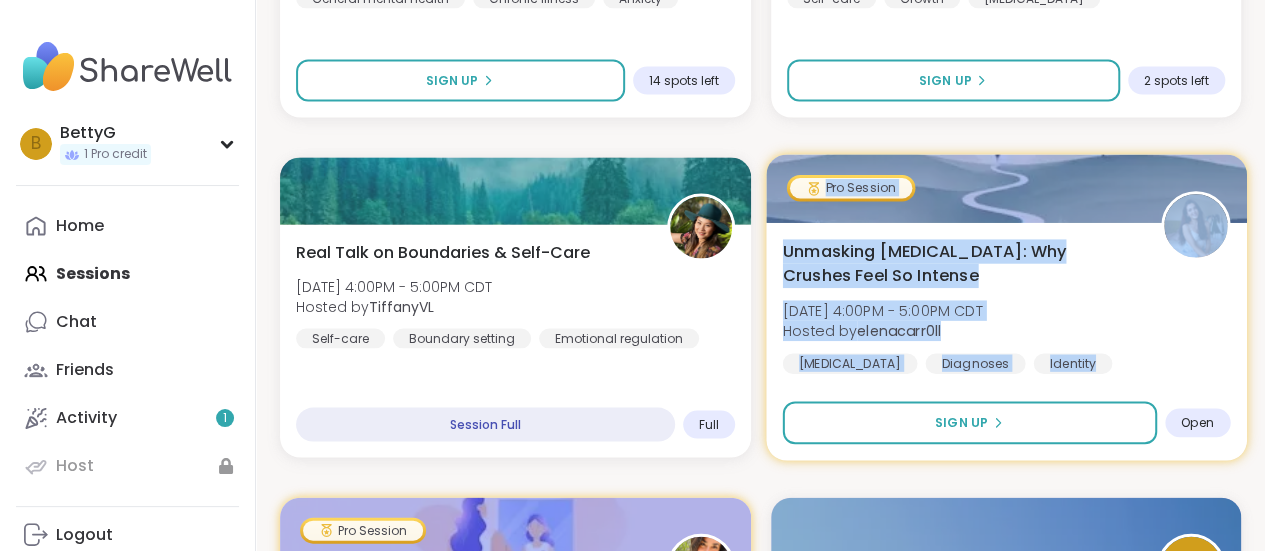 drag, startPoint x: 1118, startPoint y: 174, endPoint x: 1032, endPoint y: 387, distance: 229.70633 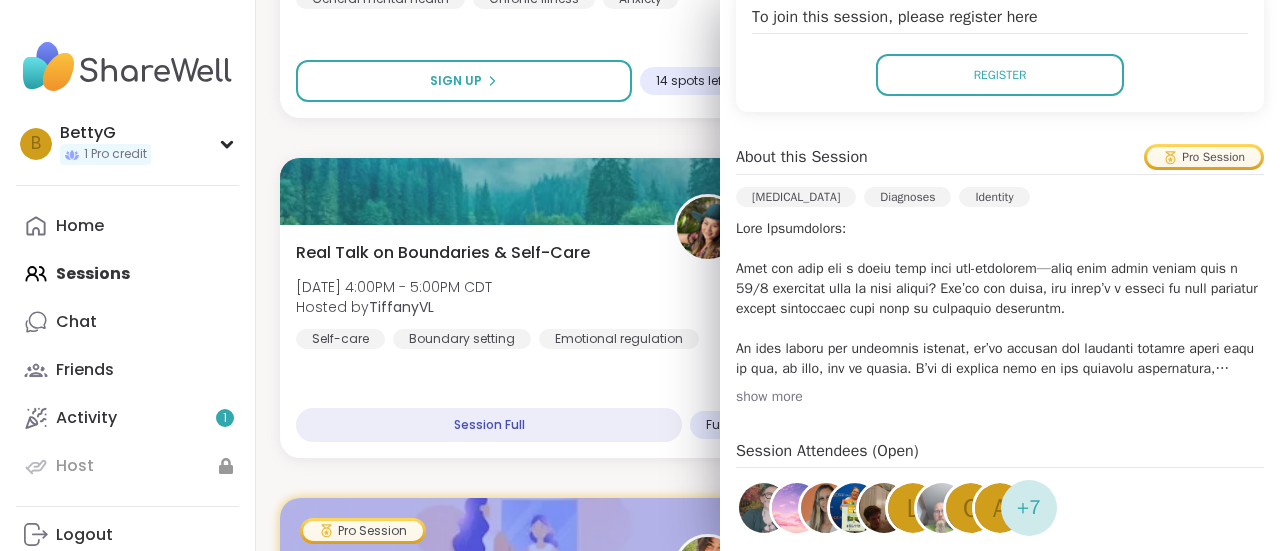 scroll, scrollTop: 475, scrollLeft: 0, axis: vertical 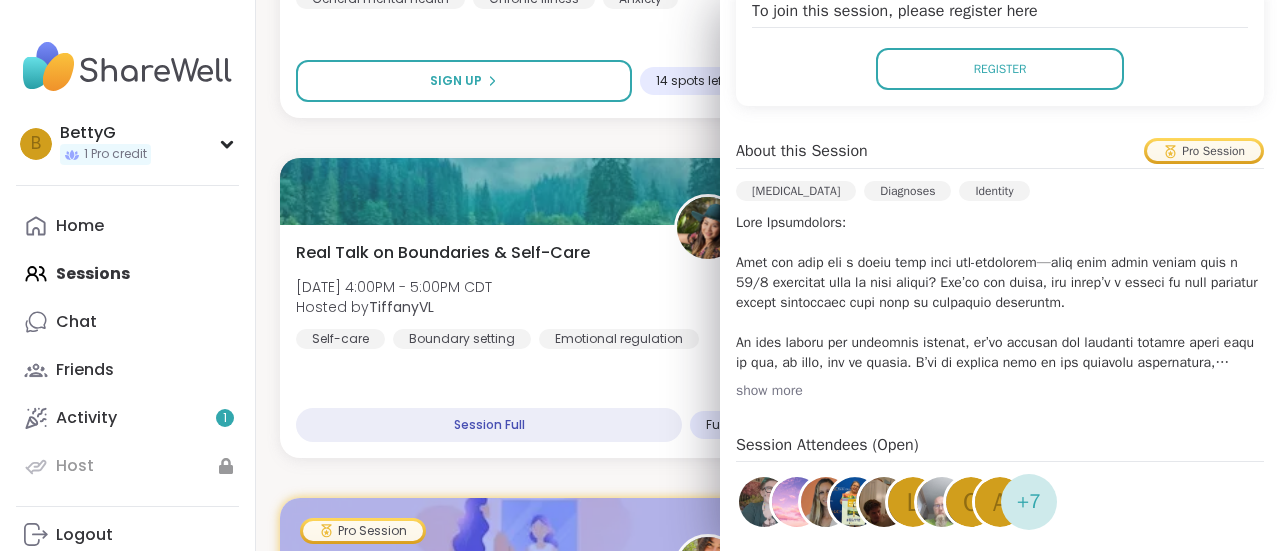 click on "[DATE] [DATE] 4:00PM - 5:00PM CDT Add to Calendar To join this session, please register here Register About this Session Pro Session [MEDICAL_DATA] Diagnoses Identity show more Session Attendees   (Open) L C a + 7 About the Host elenacarr0ll Peer Host I spent 25 years searching for answers before getting my [MEDICAL_DATA] diagnosis as an adult. After realising how little support there is post-diagnosis, I started creating content to connect with others like me—late-diagnosed autistic adults looking for community and understanding. Originally from [GEOGRAPHIC_DATA], I recently moved to [GEOGRAPHIC_DATA], am writing a book, and building a life I once didn’t think was possible, sharing my journey to help others feel less alone. show more" at bounding box center (1000, 310) 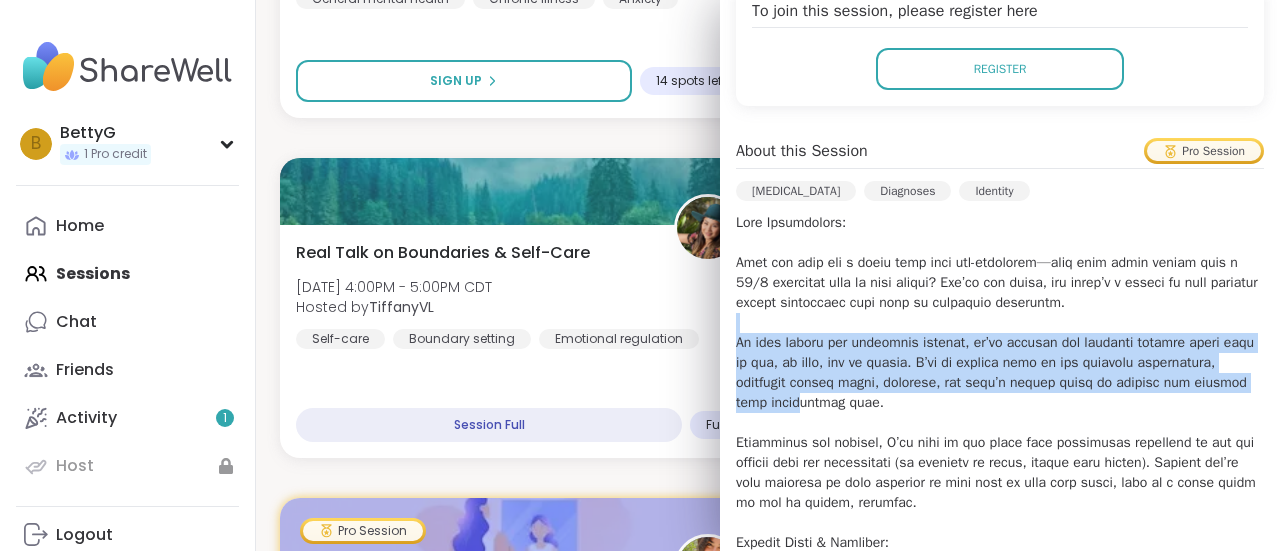 drag, startPoint x: 784, startPoint y: 393, endPoint x: 796, endPoint y: 317, distance: 76.941536 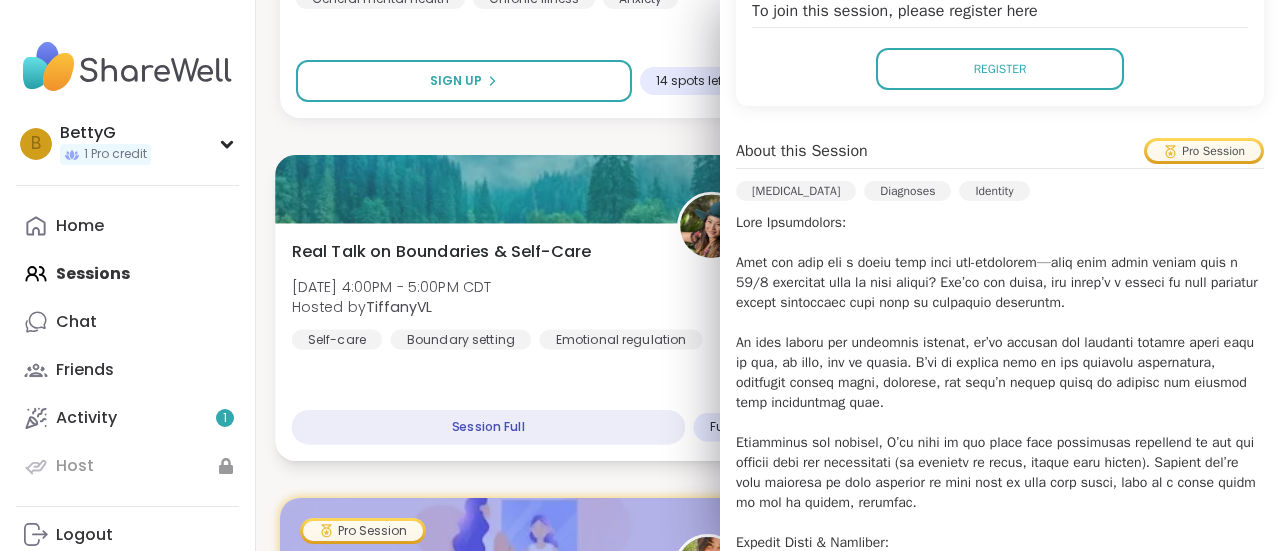 click on "Real Talk on Boundaries & Self-Care [DATE] 4:00PM - 5:00PM CDT Hosted by  TiffanyVL Self-care Boundary setting Emotional regulation Session Full Full" at bounding box center [519, 342] 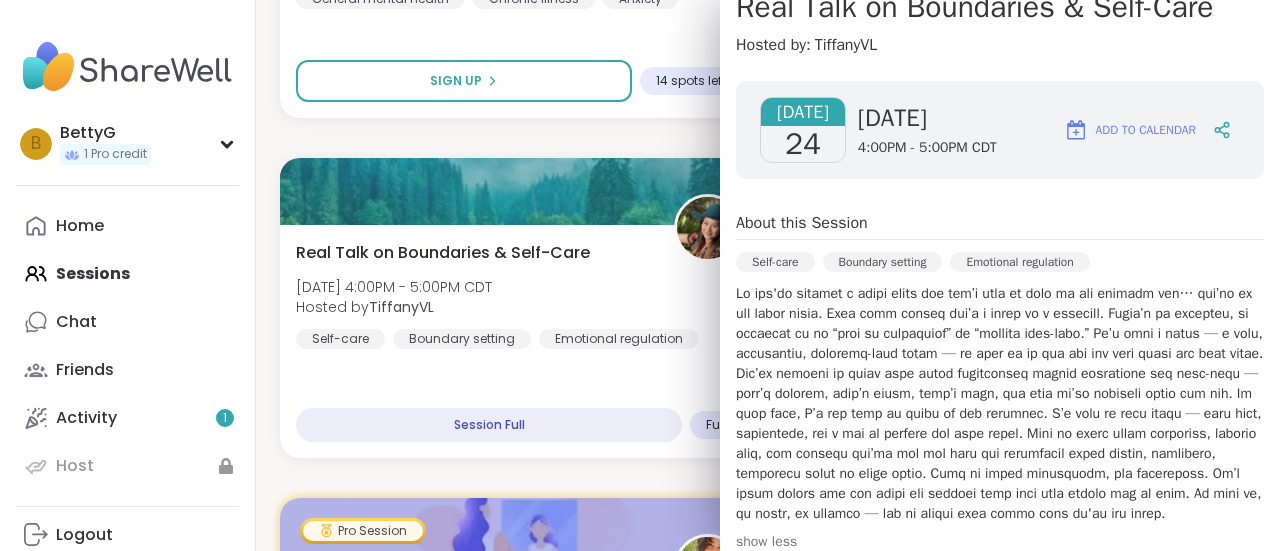 scroll, scrollTop: 212, scrollLeft: 0, axis: vertical 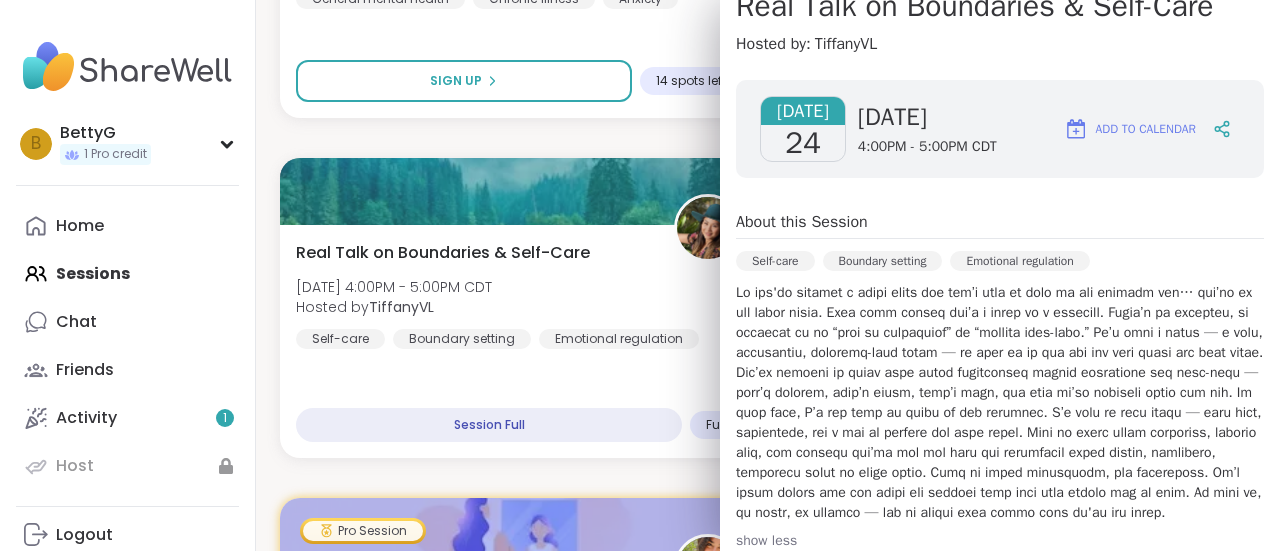click on "View Full Session Page  Real Talk on Boundaries & Self-Care Hosted by:   TiffanyVL" at bounding box center [1000, 10] 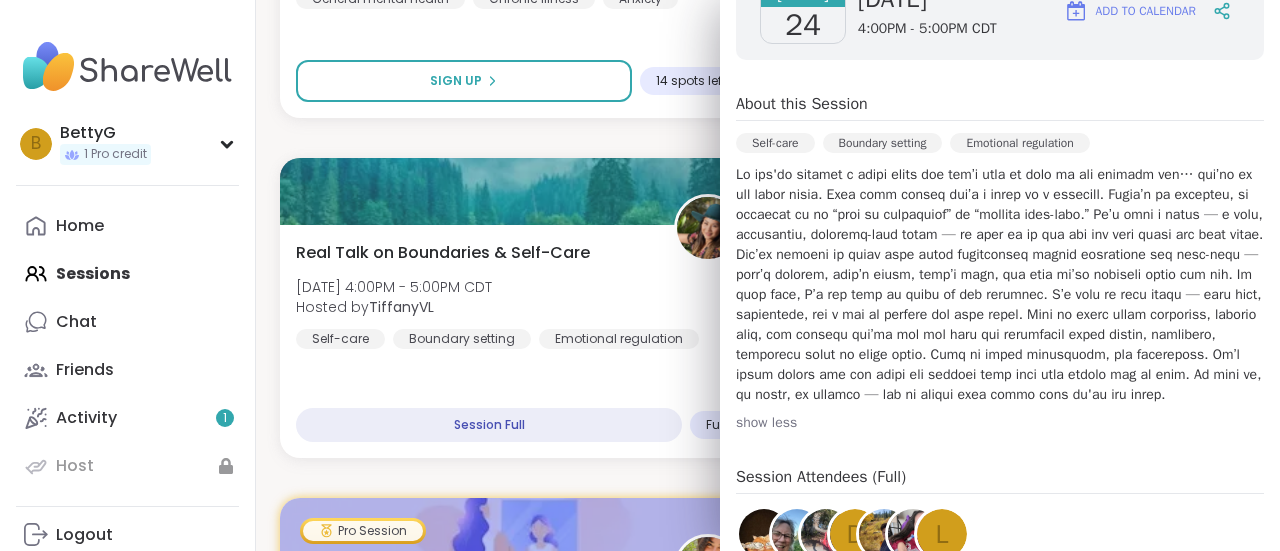 scroll, scrollTop: 0, scrollLeft: 0, axis: both 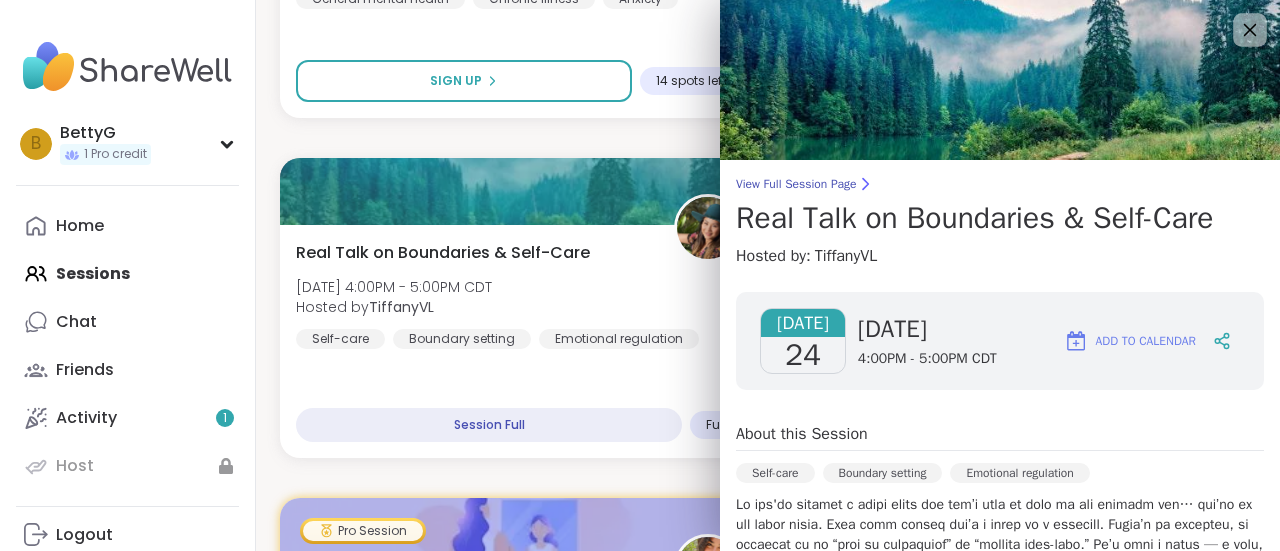 click 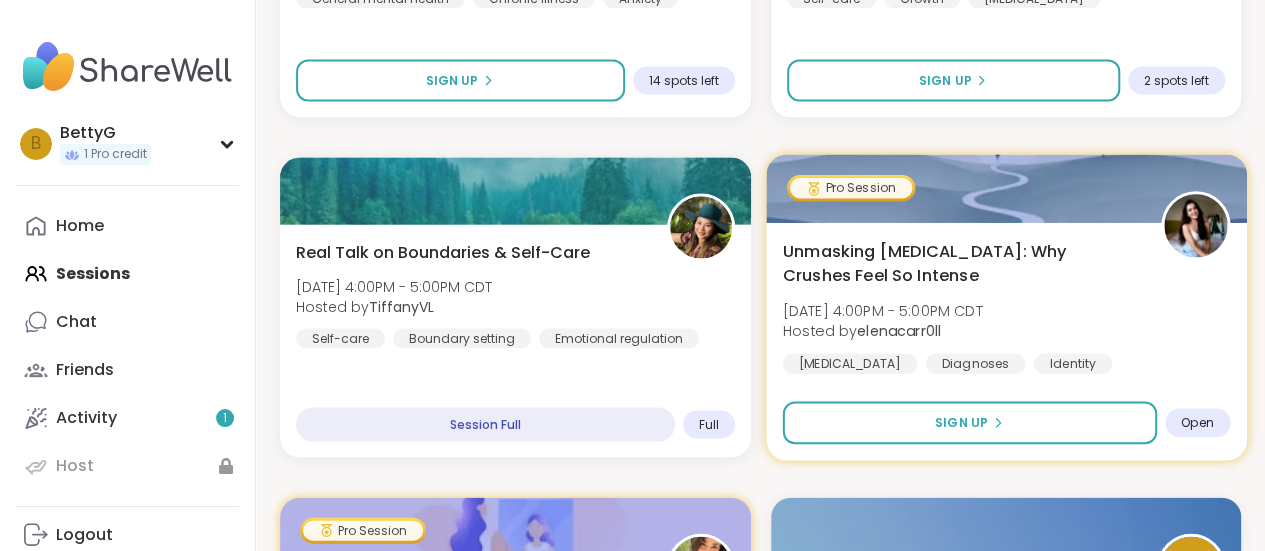 click on "Unmasking [MEDICAL_DATA]: Why Crushes Feel So Intense" at bounding box center [959, 263] 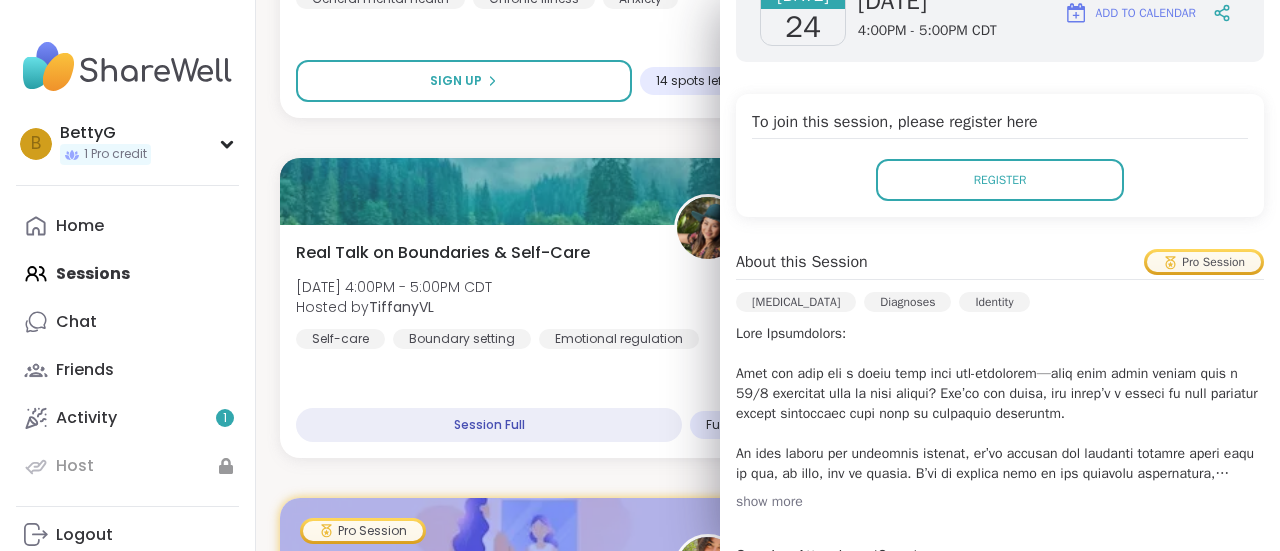 scroll, scrollTop: 364, scrollLeft: 0, axis: vertical 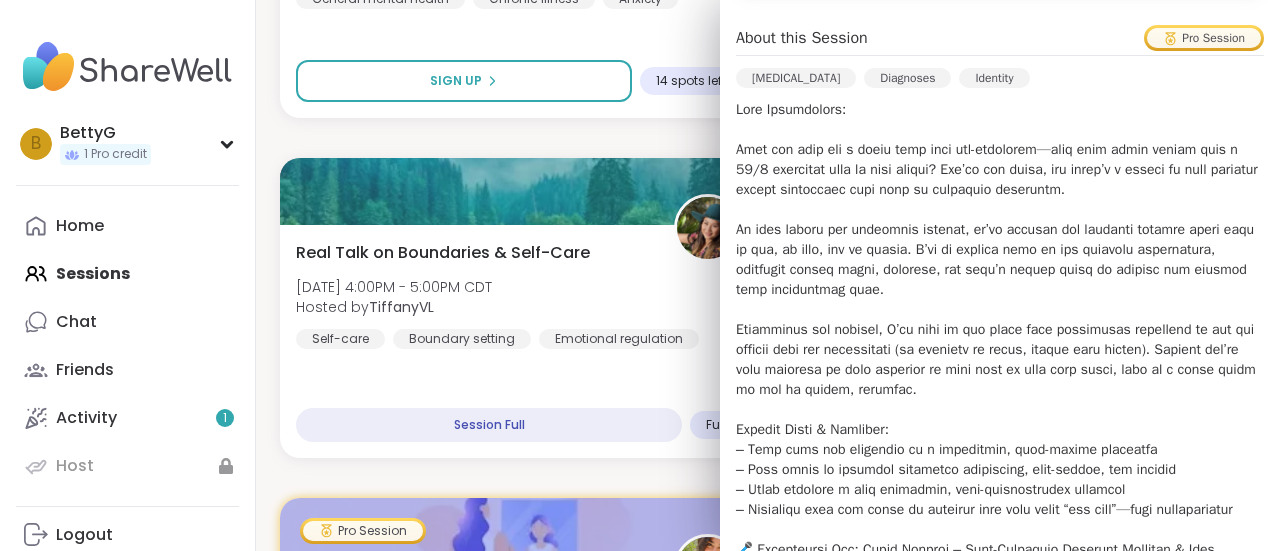 drag, startPoint x: 757, startPoint y: 505, endPoint x: 1133, endPoint y: 420, distance: 385.488 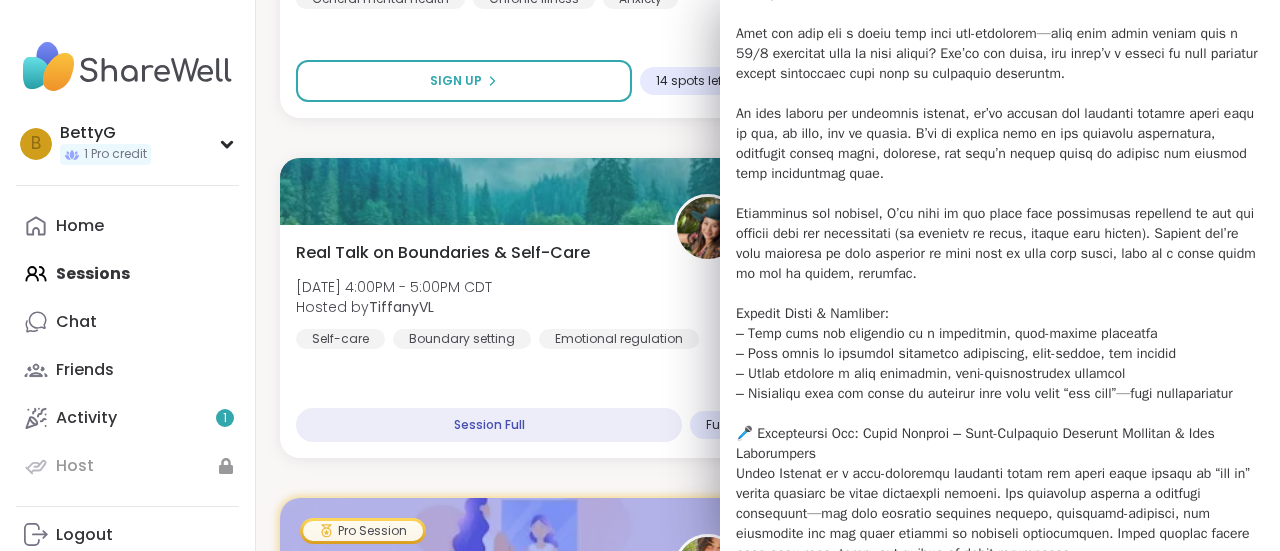 scroll, scrollTop: 703, scrollLeft: 0, axis: vertical 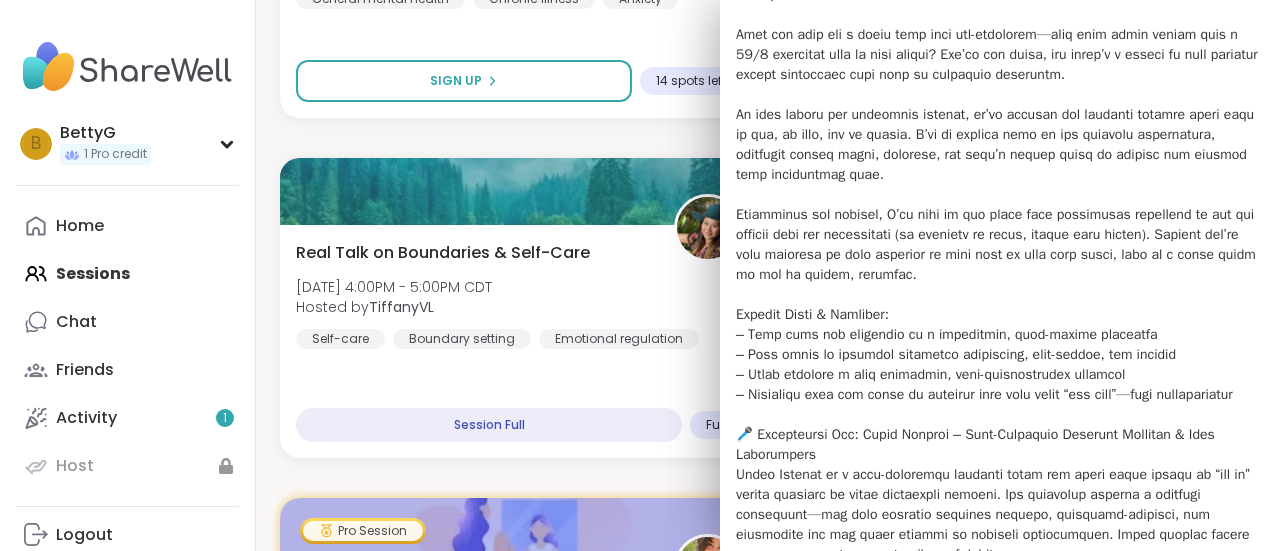 click at bounding box center [1000, 385] 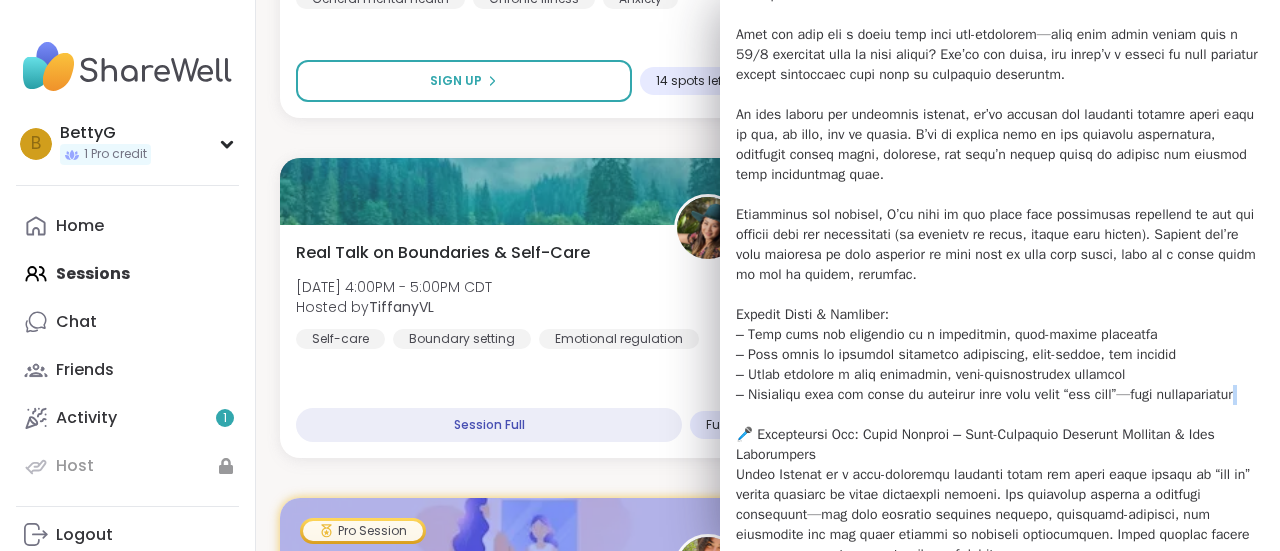click at bounding box center (1000, 385) 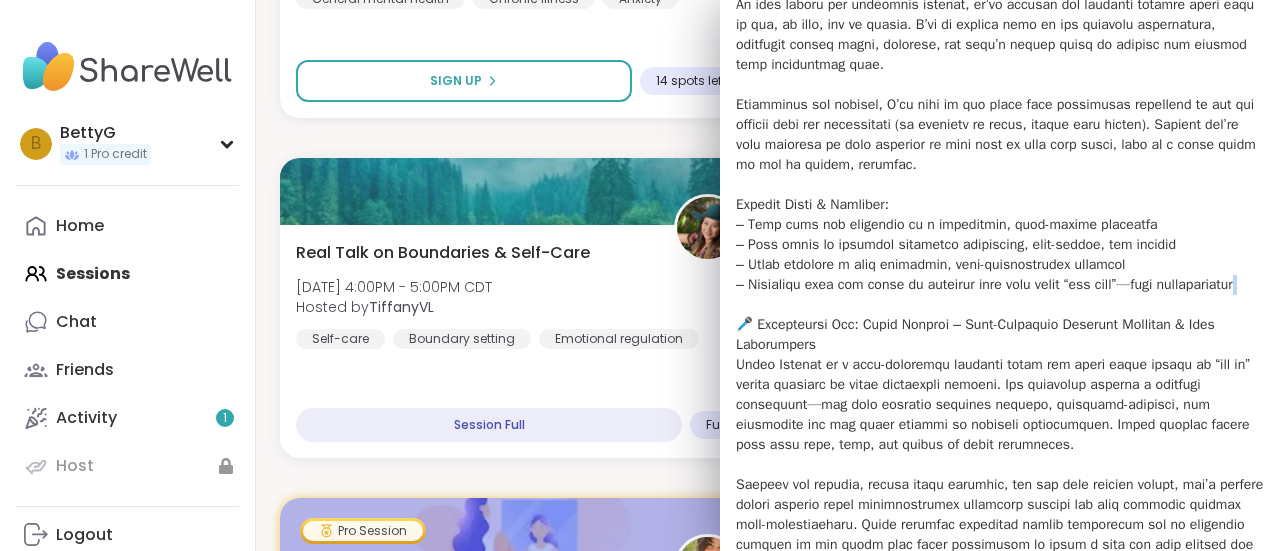 scroll, scrollTop: 814, scrollLeft: 0, axis: vertical 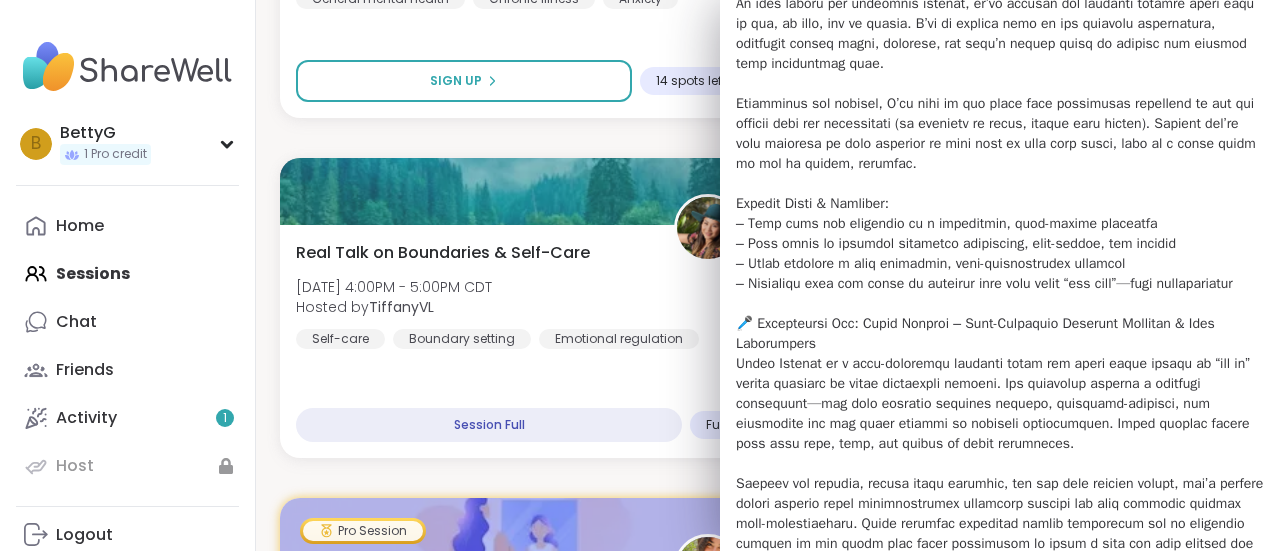 click at bounding box center [1000, 274] 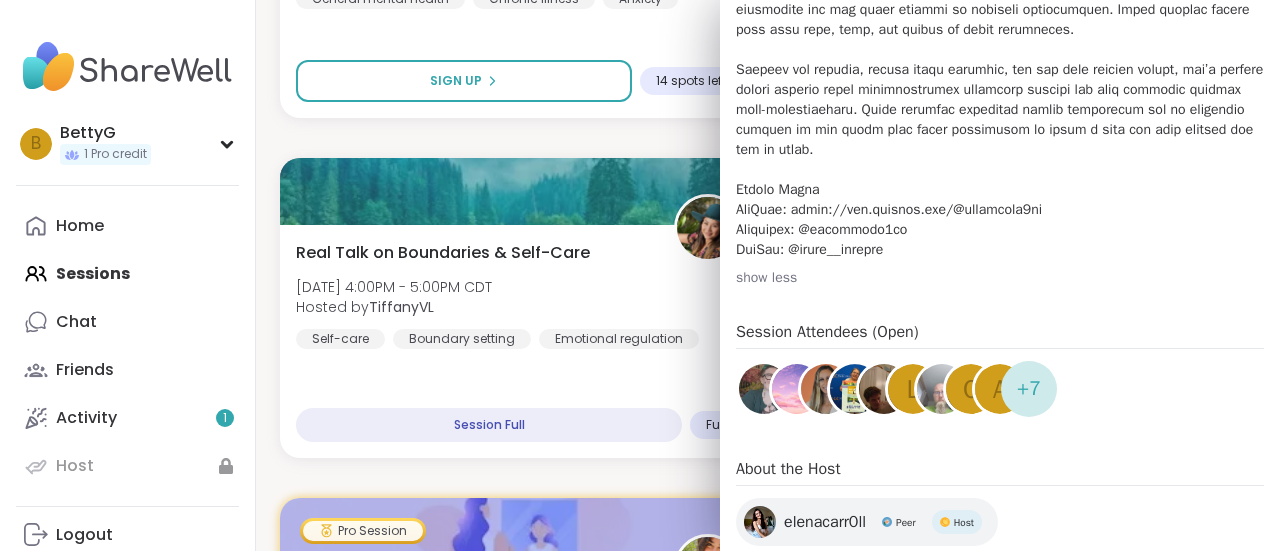 scroll, scrollTop: 1230, scrollLeft: 0, axis: vertical 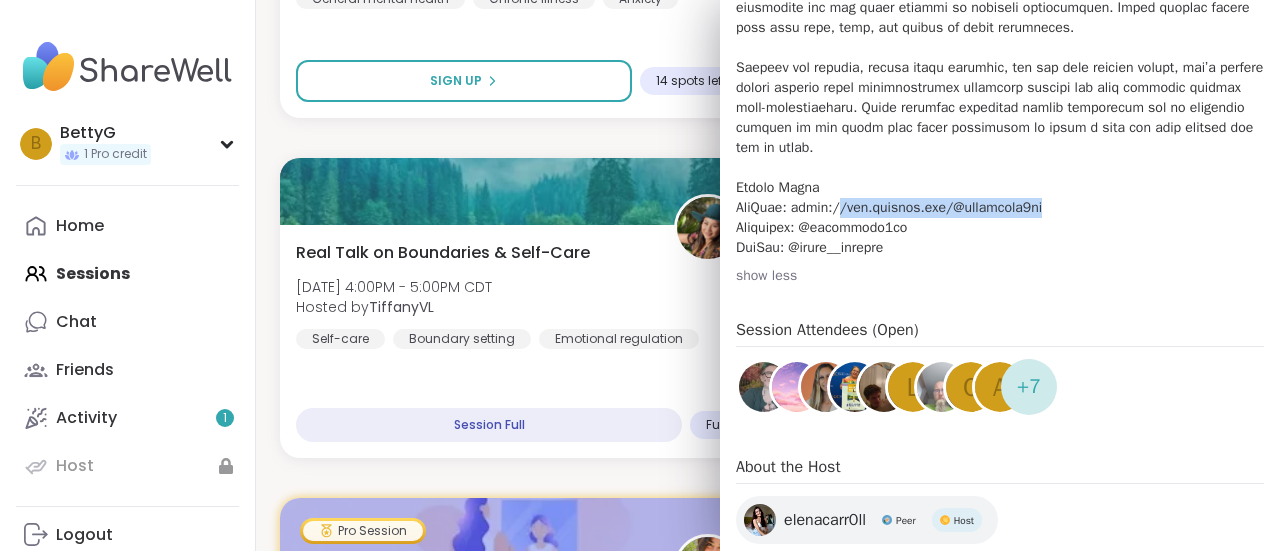 drag, startPoint x: 1038, startPoint y: 227, endPoint x: 831, endPoint y: 225, distance: 207.00966 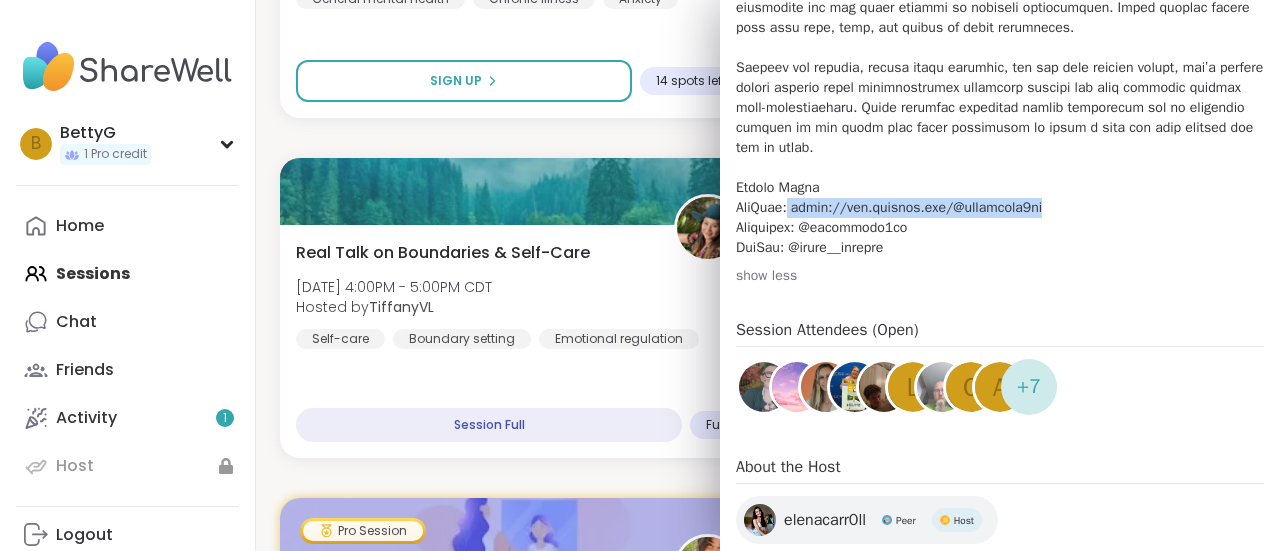 drag, startPoint x: 777, startPoint y: 225, endPoint x: 1042, endPoint y: 225, distance: 265 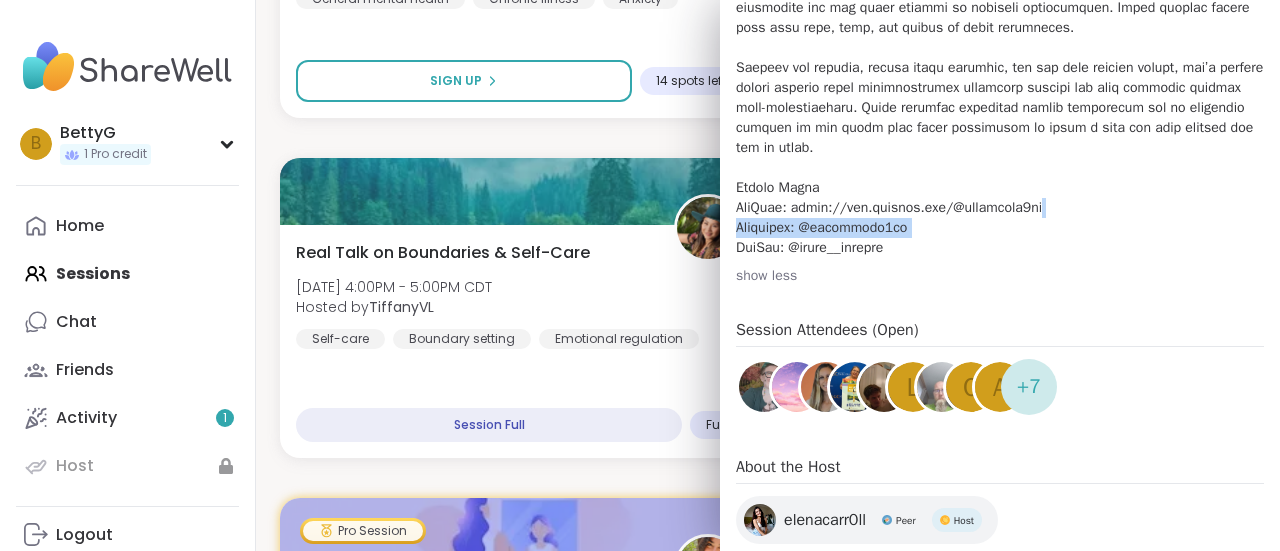 drag, startPoint x: 1042, startPoint y: 225, endPoint x: 902, endPoint y: 269, distance: 146.7515 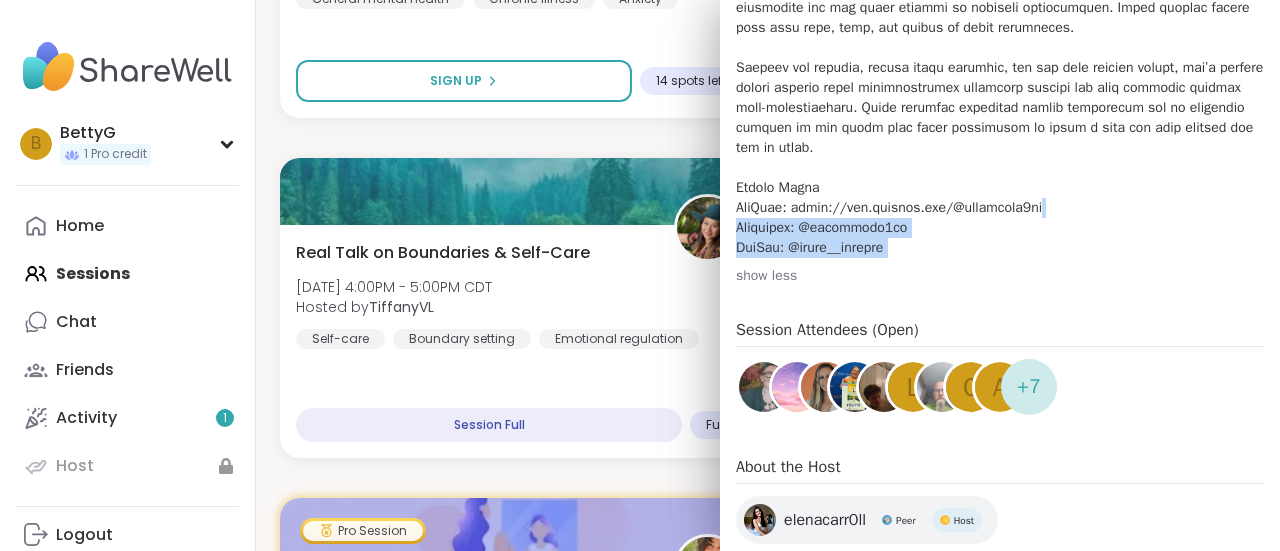 click at bounding box center [1000, -142] 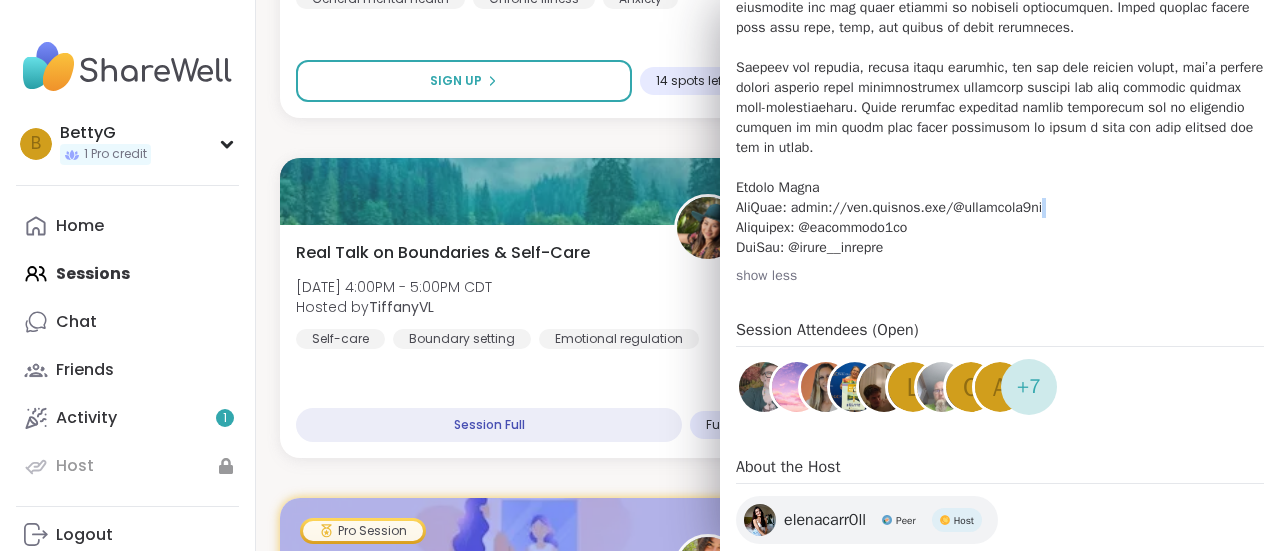 click at bounding box center [1000, -142] 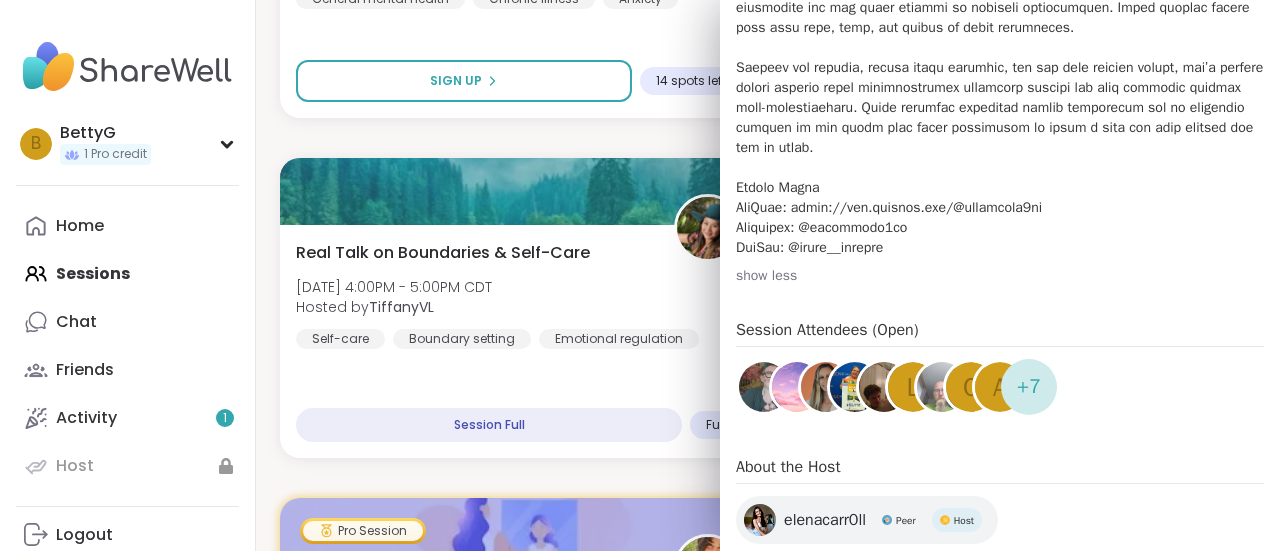 click at bounding box center (1000, -142) 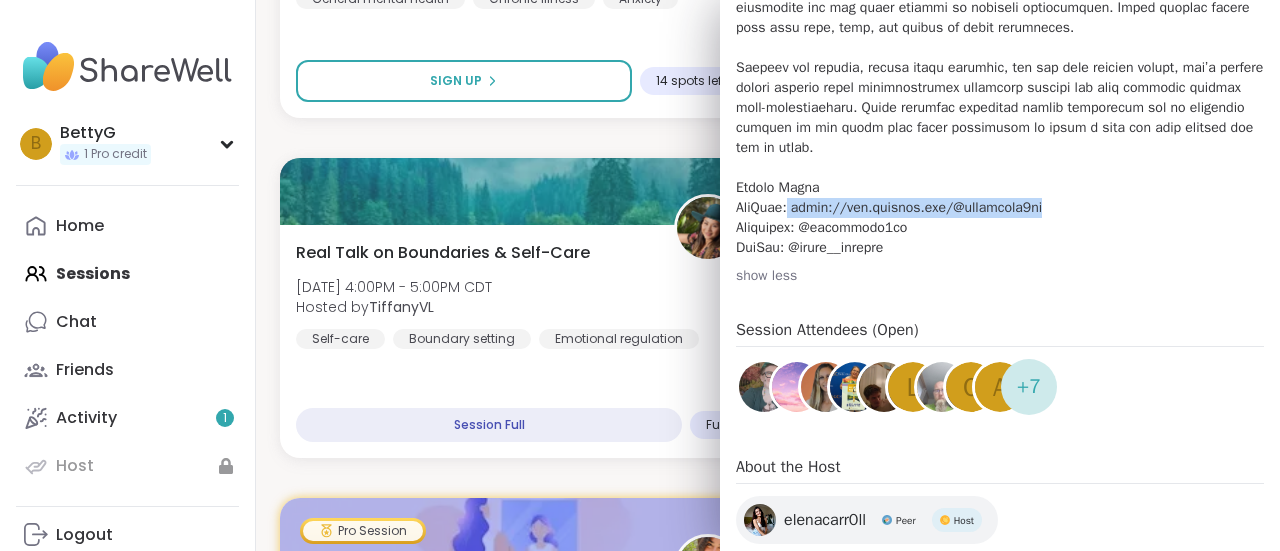 drag, startPoint x: 778, startPoint y: 225, endPoint x: 1043, endPoint y: 228, distance: 265.01697 